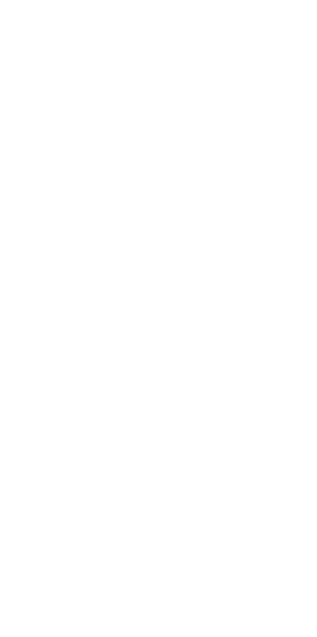 scroll, scrollTop: 0, scrollLeft: 0, axis: both 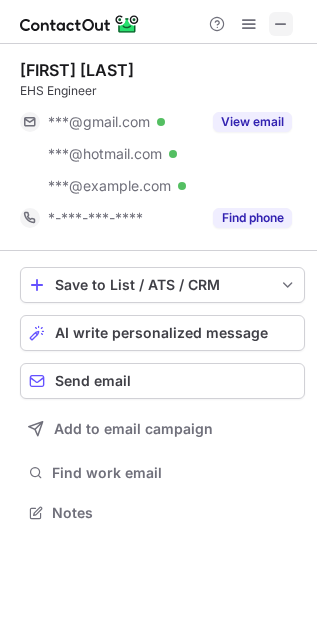 click at bounding box center [281, 24] 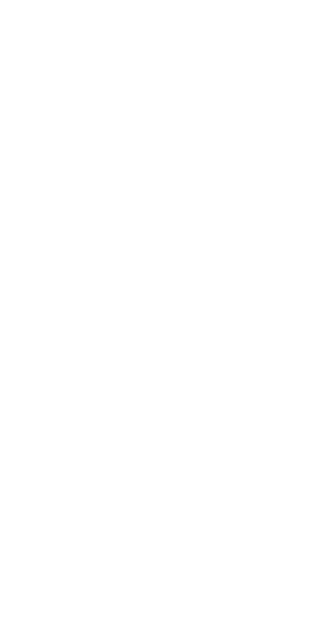 scroll, scrollTop: 0, scrollLeft: 0, axis: both 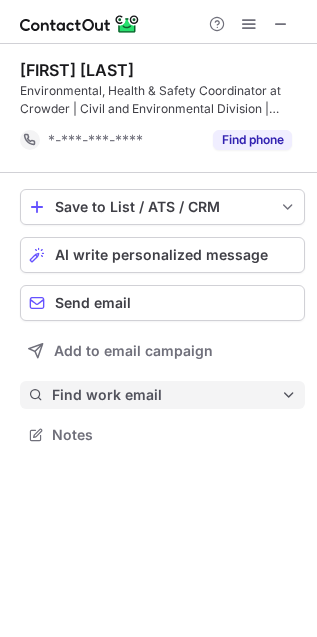 click on "Find work email" at bounding box center [162, 395] 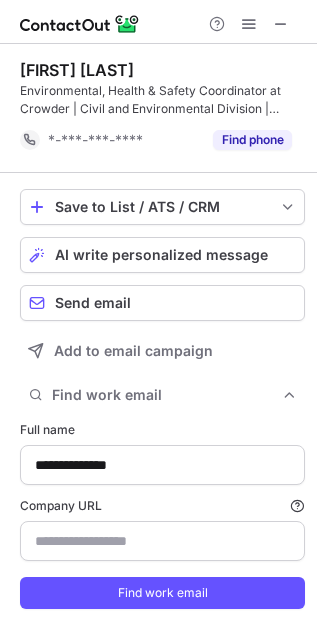 scroll, scrollTop: 9, scrollLeft: 9, axis: both 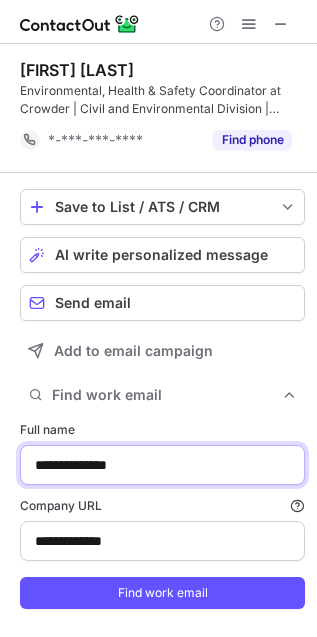 drag, startPoint x: 89, startPoint y: 472, endPoint x: 49, endPoint y: 470, distance: 40.04997 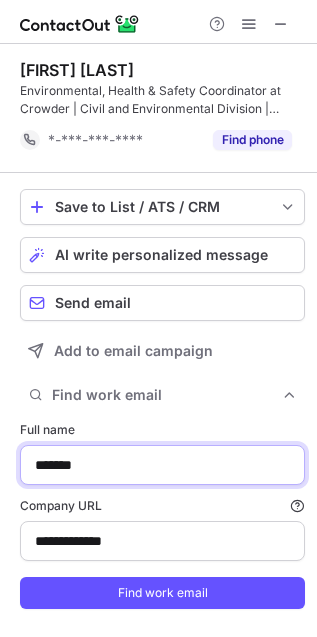 click on "*******" at bounding box center (162, 465) 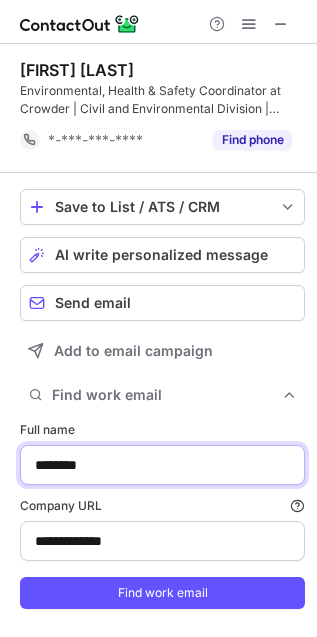 paste on "**********" 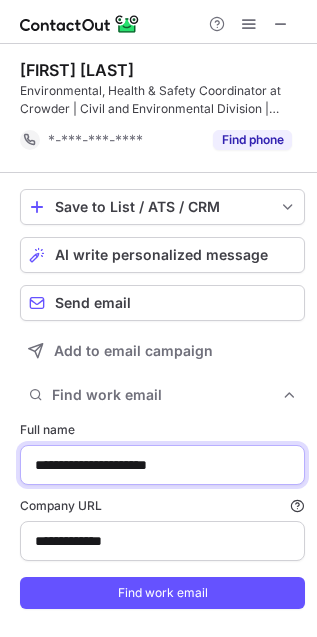 type on "**********" 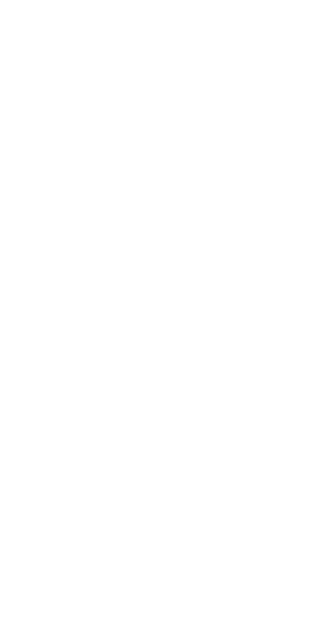 scroll, scrollTop: 0, scrollLeft: 0, axis: both 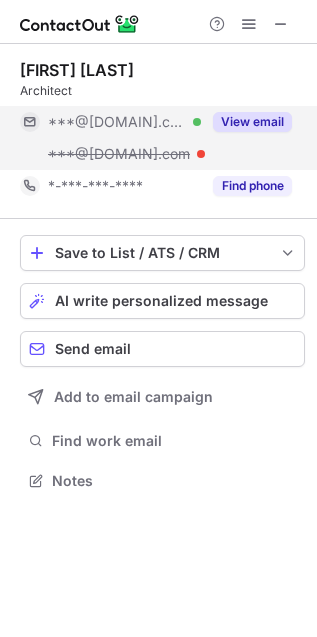 click on "View email" at bounding box center (252, 122) 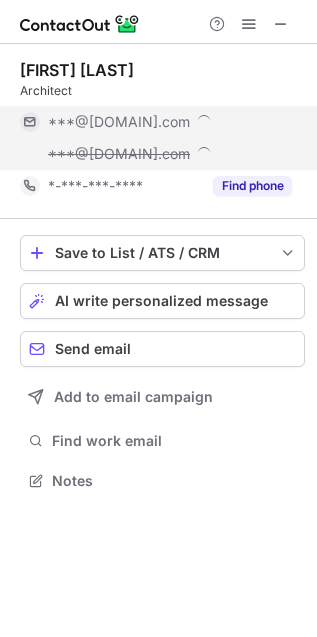 scroll, scrollTop: 9, scrollLeft: 10, axis: both 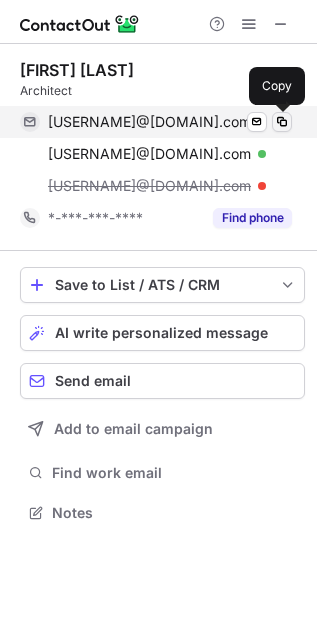 click at bounding box center (282, 122) 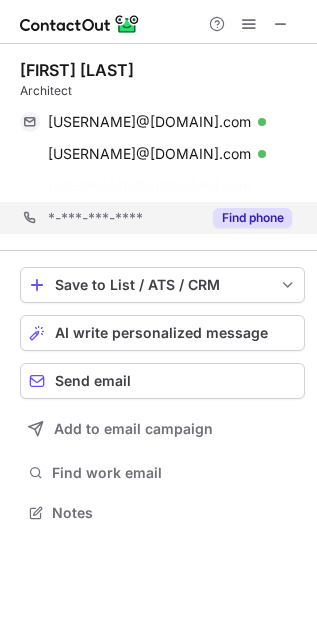 scroll, scrollTop: 467, scrollLeft: 317, axis: both 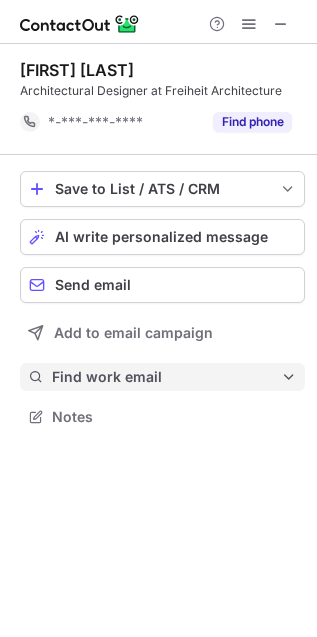 click on "Find work email" at bounding box center (166, 377) 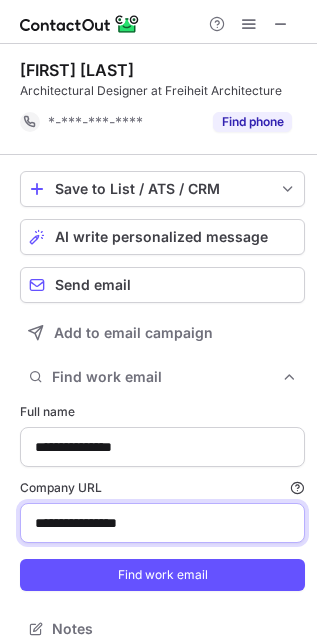 click on "**********" at bounding box center [162, 523] 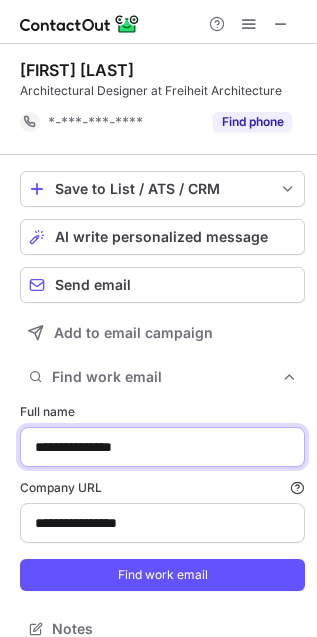 drag, startPoint x: 86, startPoint y: 445, endPoint x: 44, endPoint y: 442, distance: 42.107006 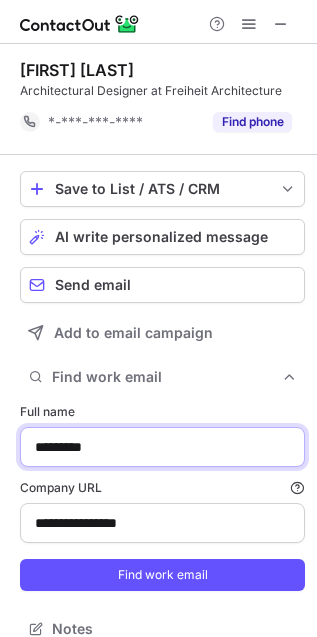 click on "*********" at bounding box center (162, 447) 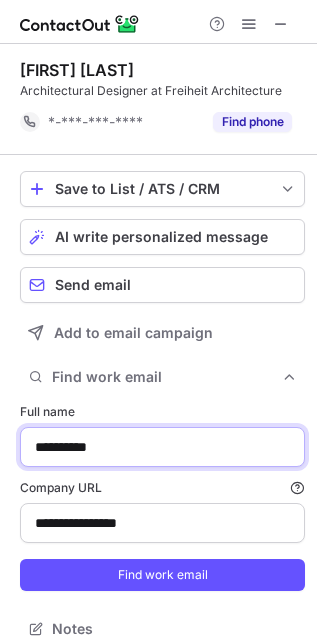 paste on "**********" 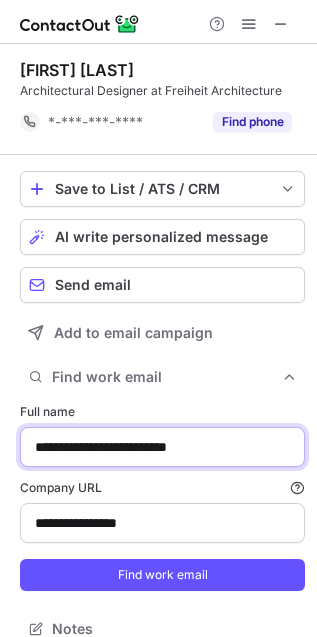 type on "**********" 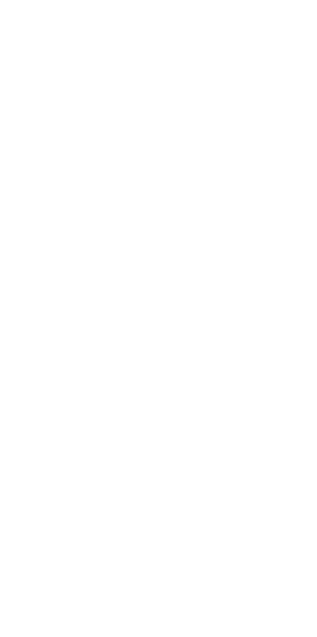 scroll, scrollTop: 0, scrollLeft: 0, axis: both 